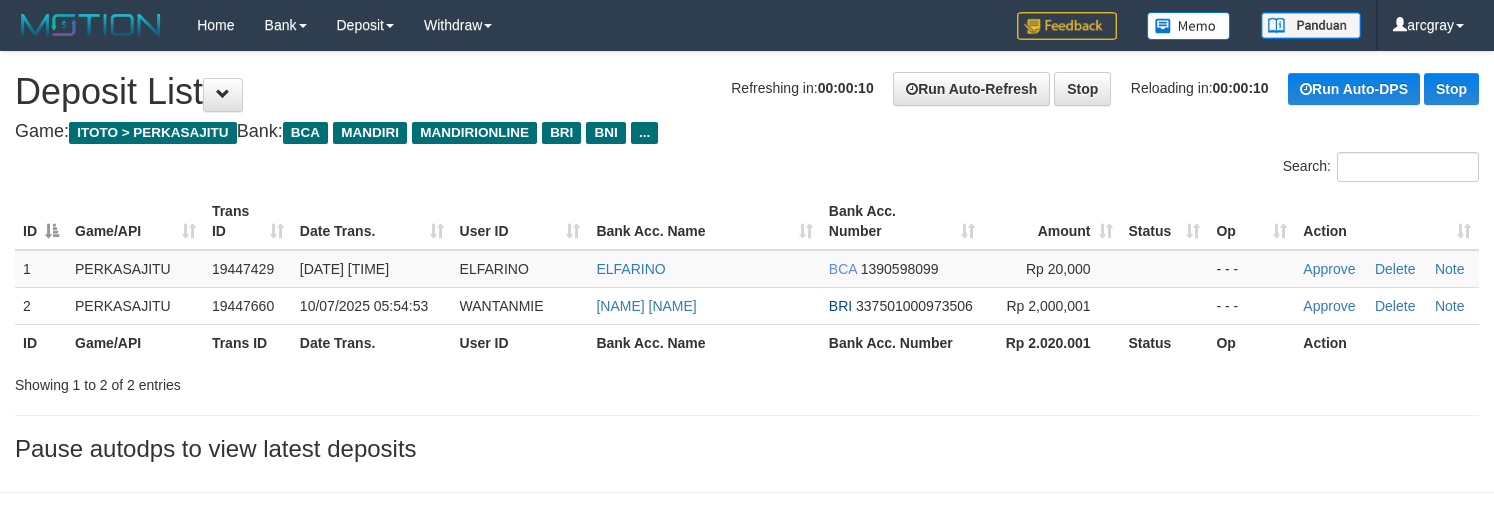 scroll, scrollTop: 0, scrollLeft: 0, axis: both 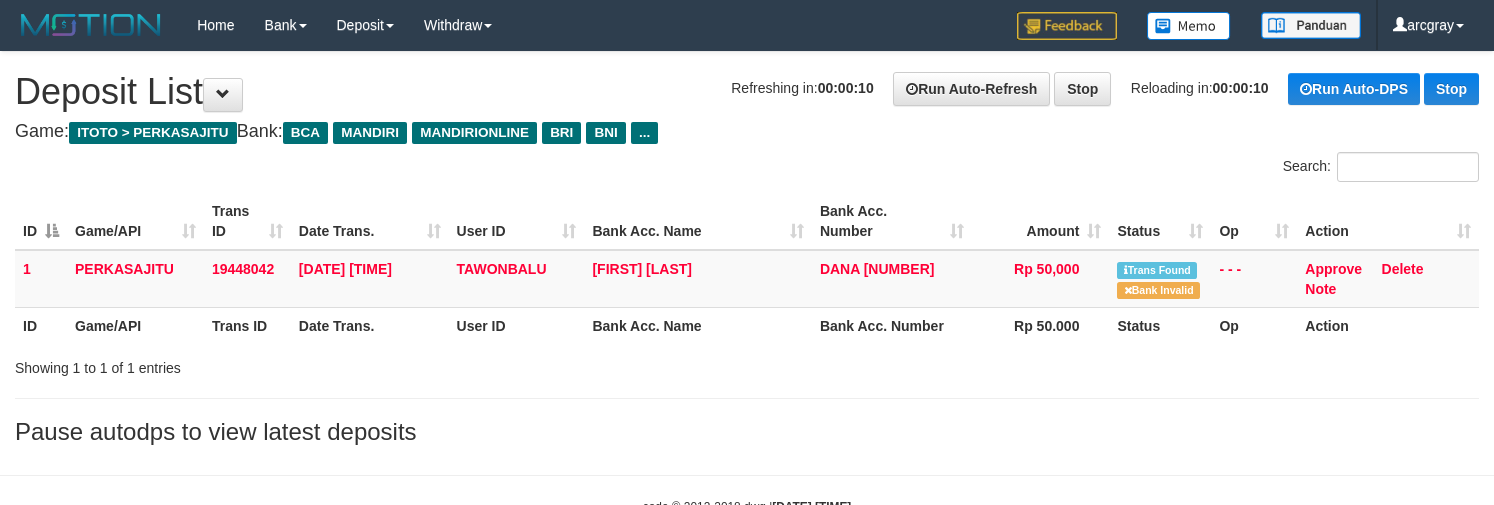 click on "**********" at bounding box center [747, 253] 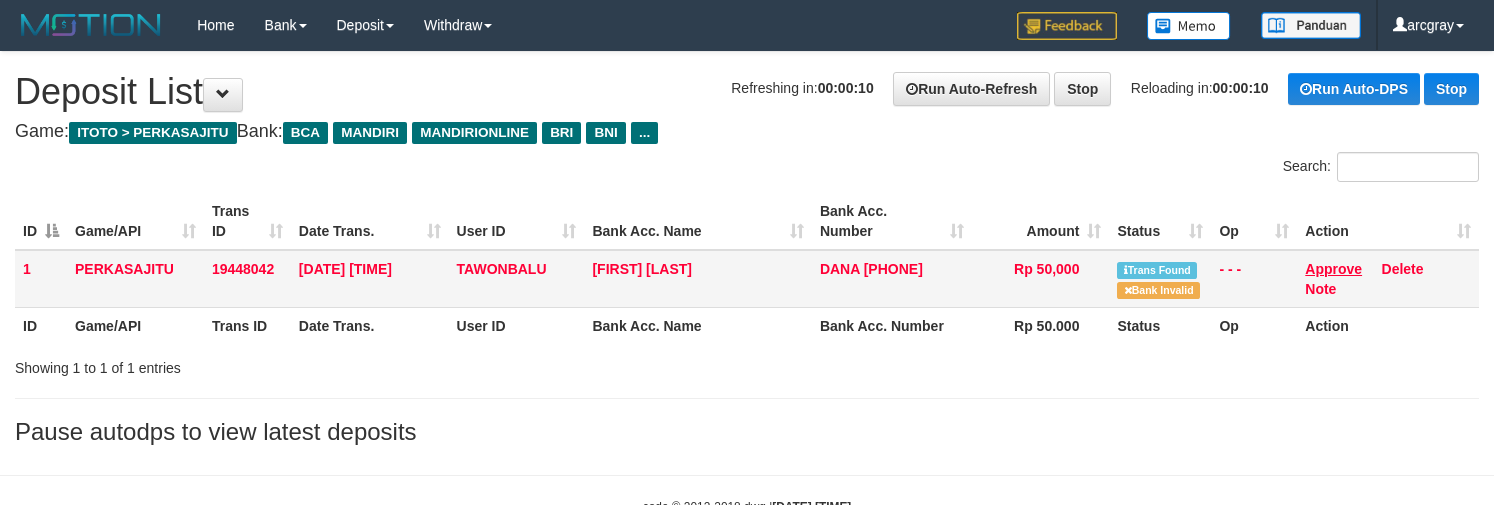 scroll, scrollTop: 0, scrollLeft: 0, axis: both 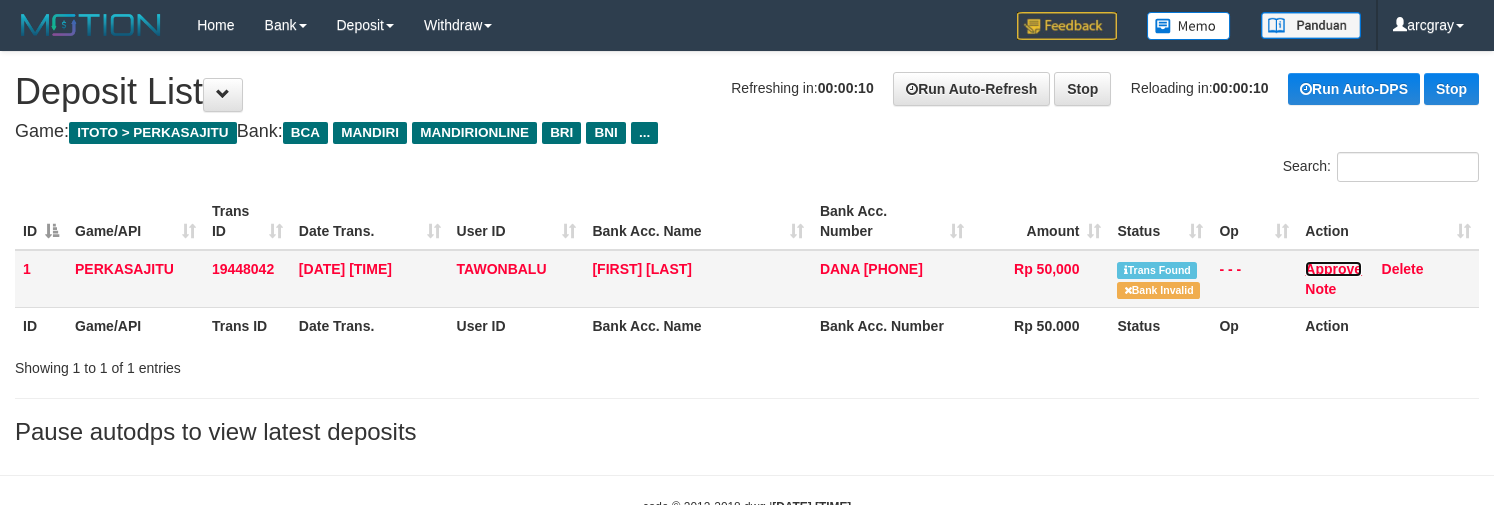click on "Approve" at bounding box center [1333, 269] 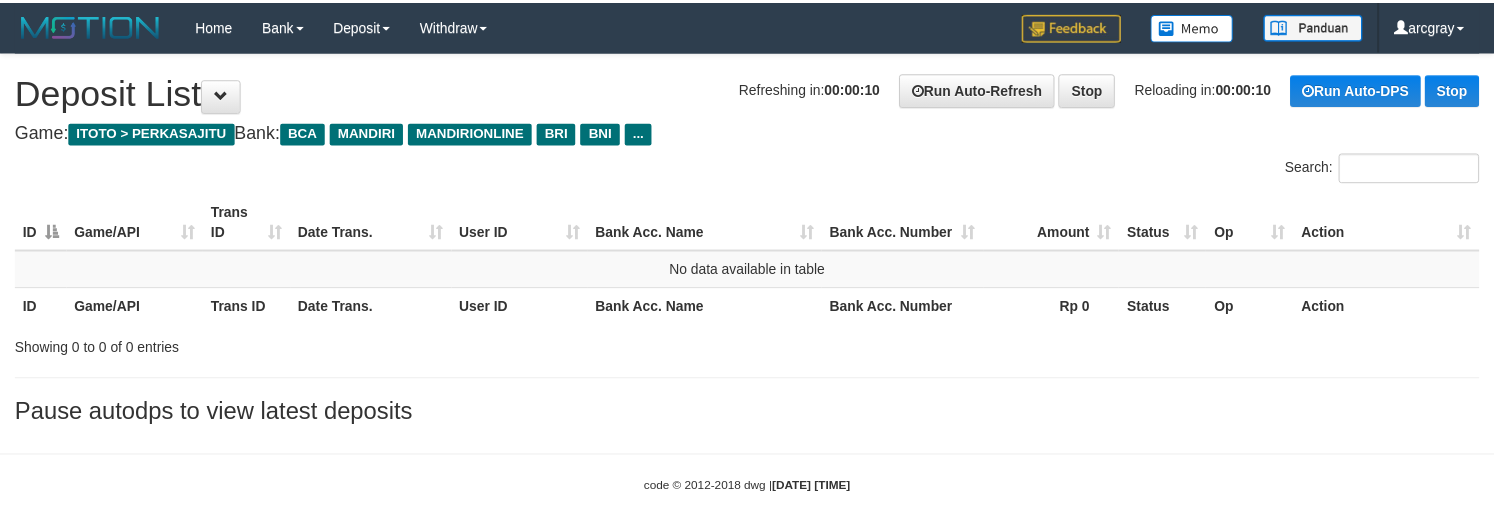 scroll, scrollTop: 0, scrollLeft: 0, axis: both 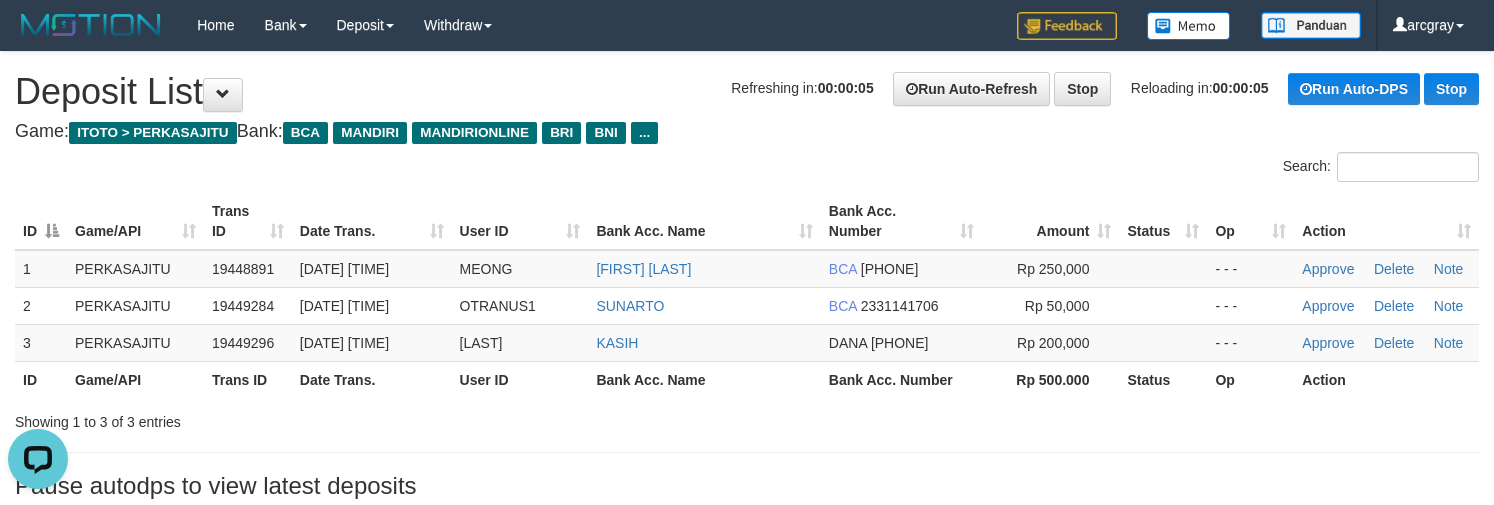 click on "Game:   ITOTO > PERKASAJITU    		Bank:   BCA   MANDIRI   MANDIRIONLINE   BRI   BNI   ..." at bounding box center [747, 132] 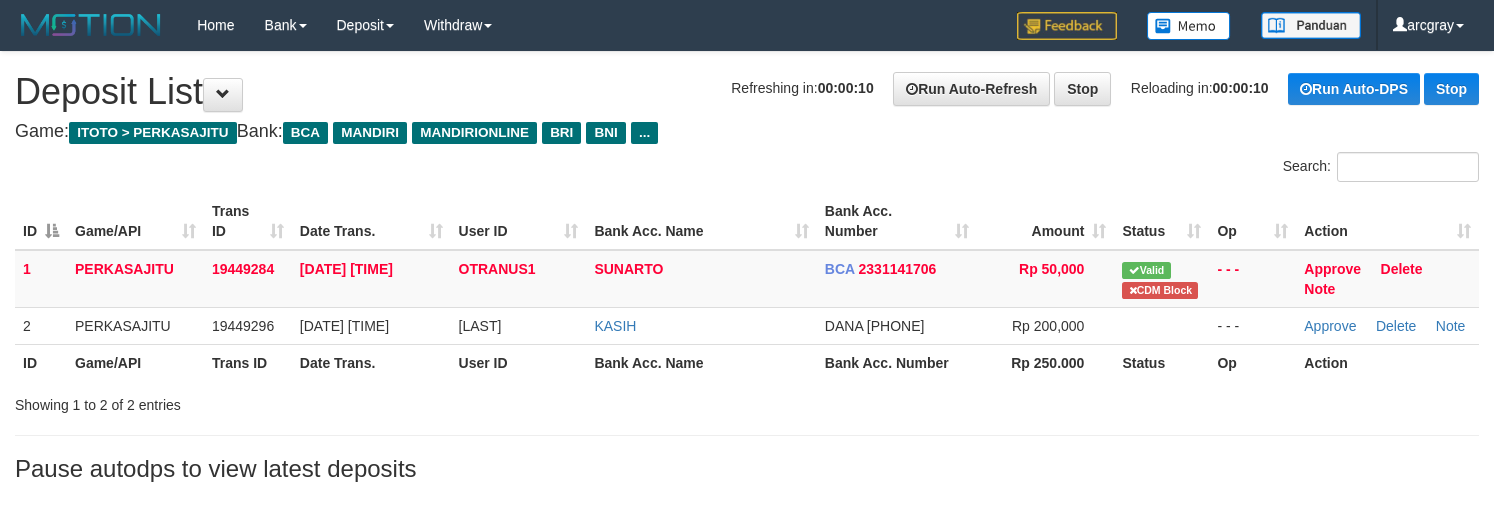 scroll, scrollTop: 0, scrollLeft: 0, axis: both 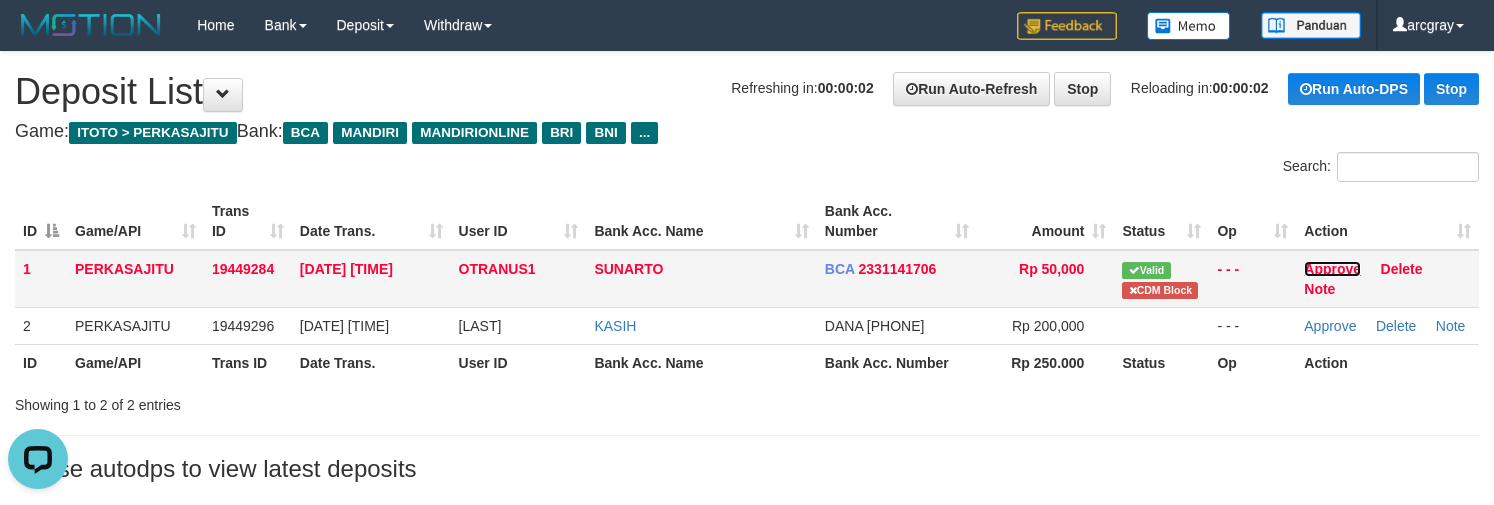 click on "Approve" at bounding box center [1332, 269] 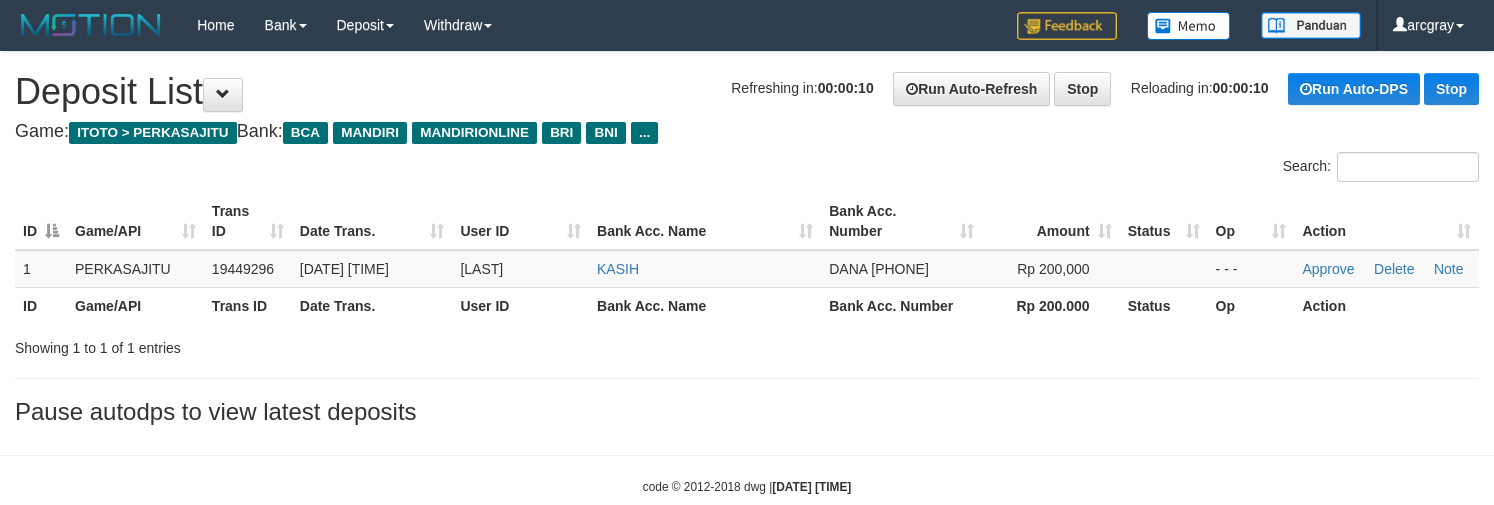 scroll, scrollTop: 0, scrollLeft: 0, axis: both 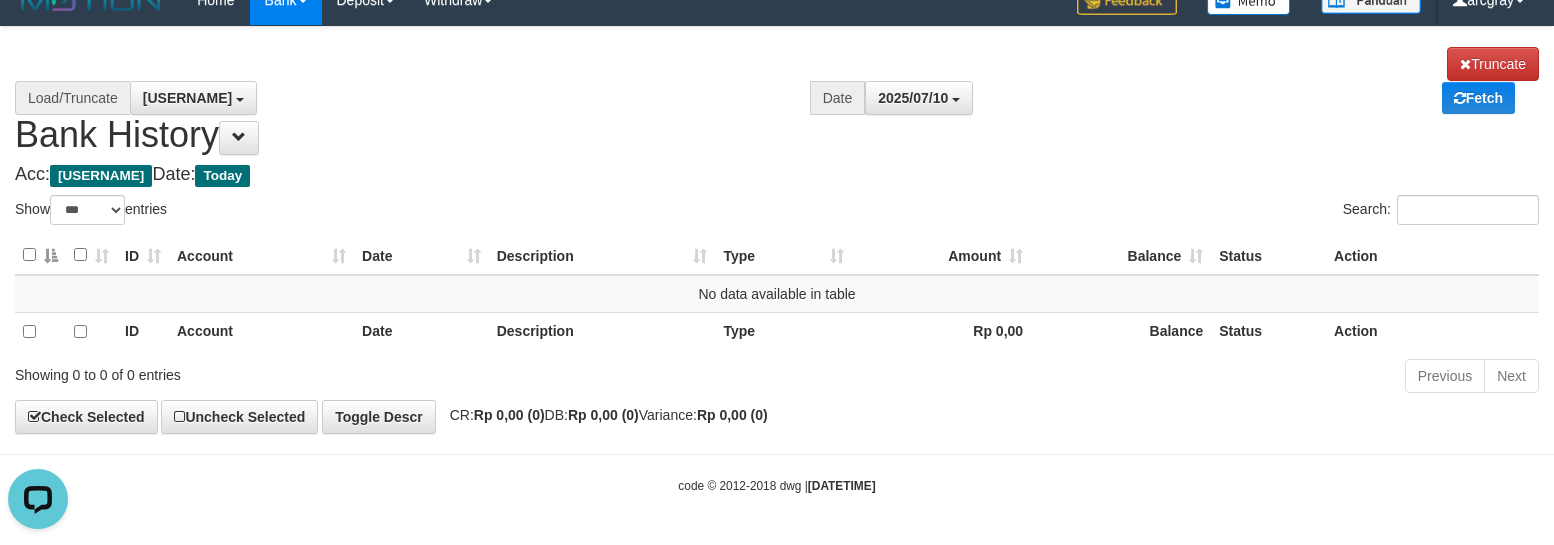 click on "**********" at bounding box center (777, 101) 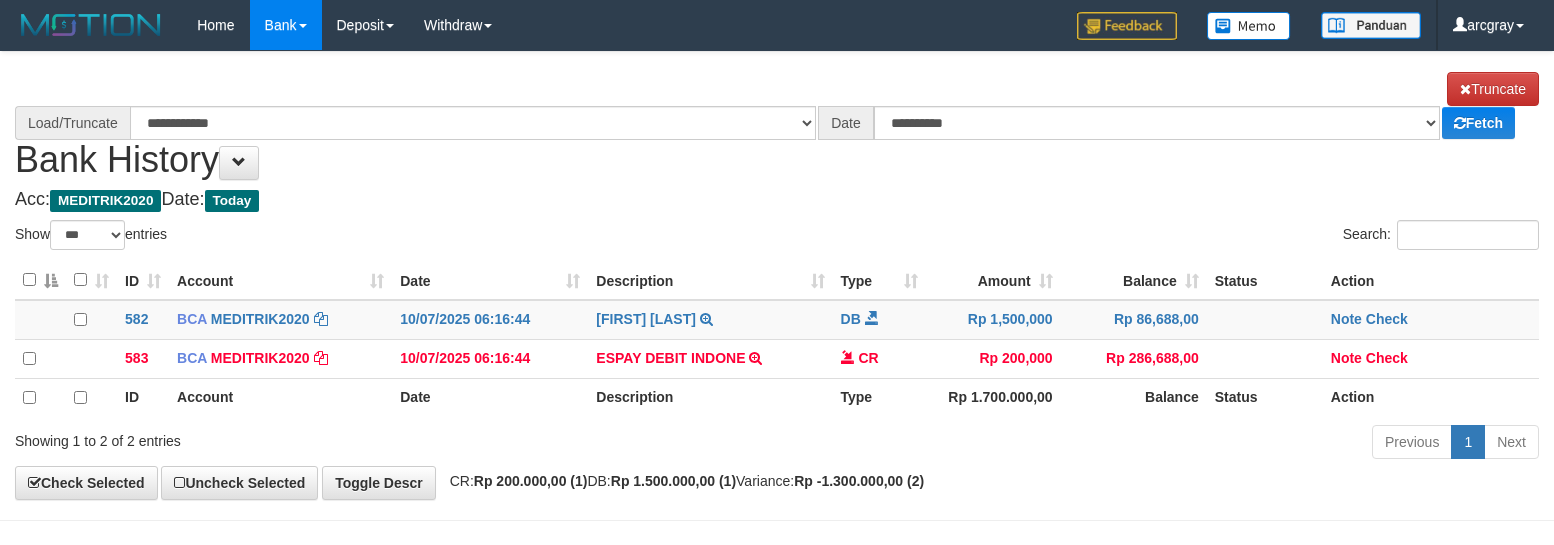 scroll, scrollTop: 25, scrollLeft: 0, axis: vertical 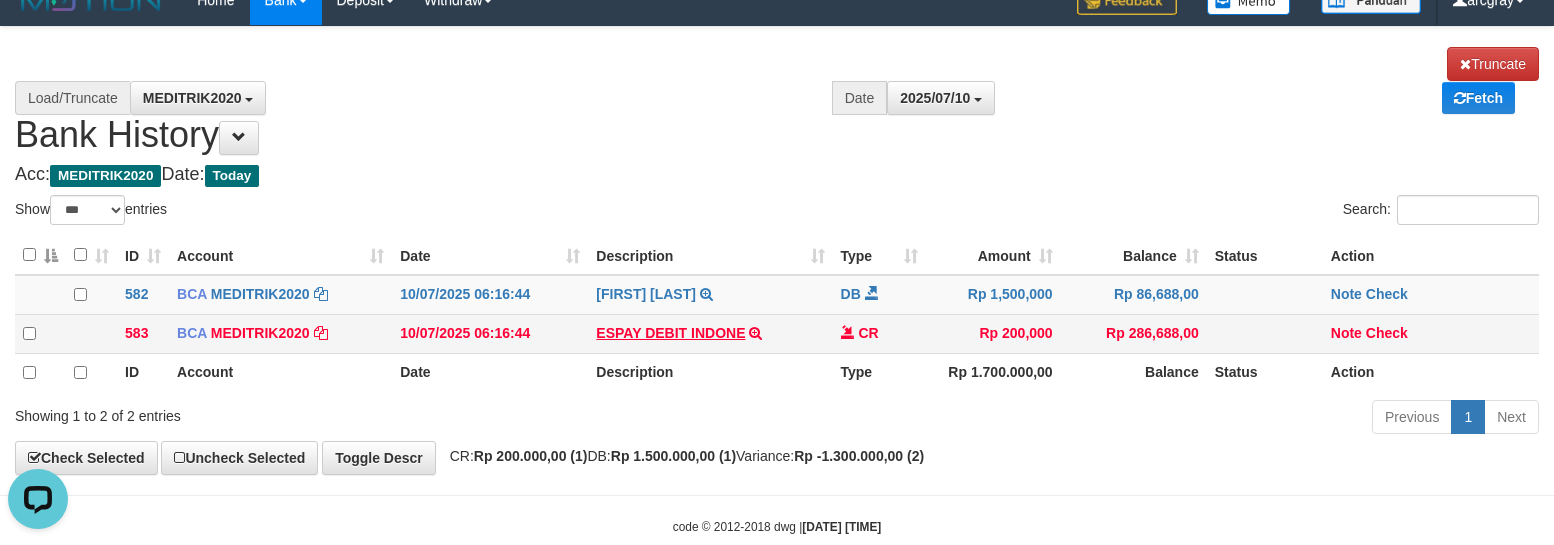 click on "ESPAY DEBIT INDONE       TRSF E-BANKING CR 1007/FTSCY/WS95051
200000.002025071013284783 TRFDN-KASIH
ESPAY DEBIT INDONE" at bounding box center (710, 333) 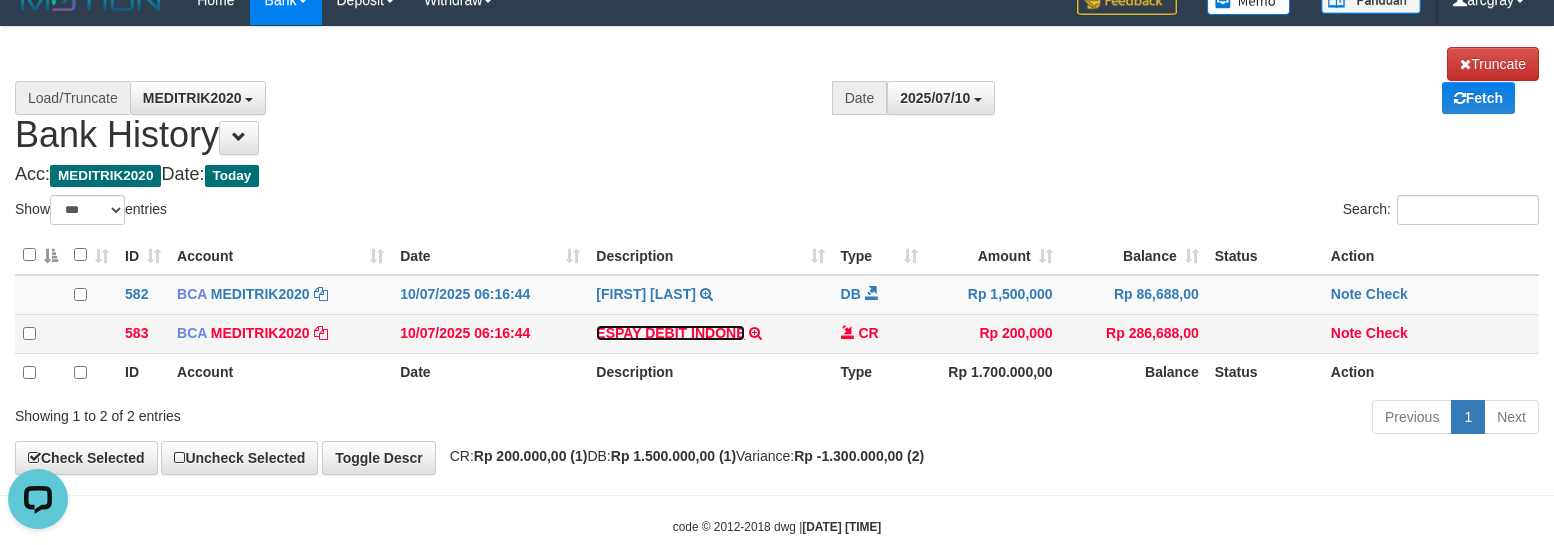 click on "ESPAY DEBIT INDONE" at bounding box center (670, 333) 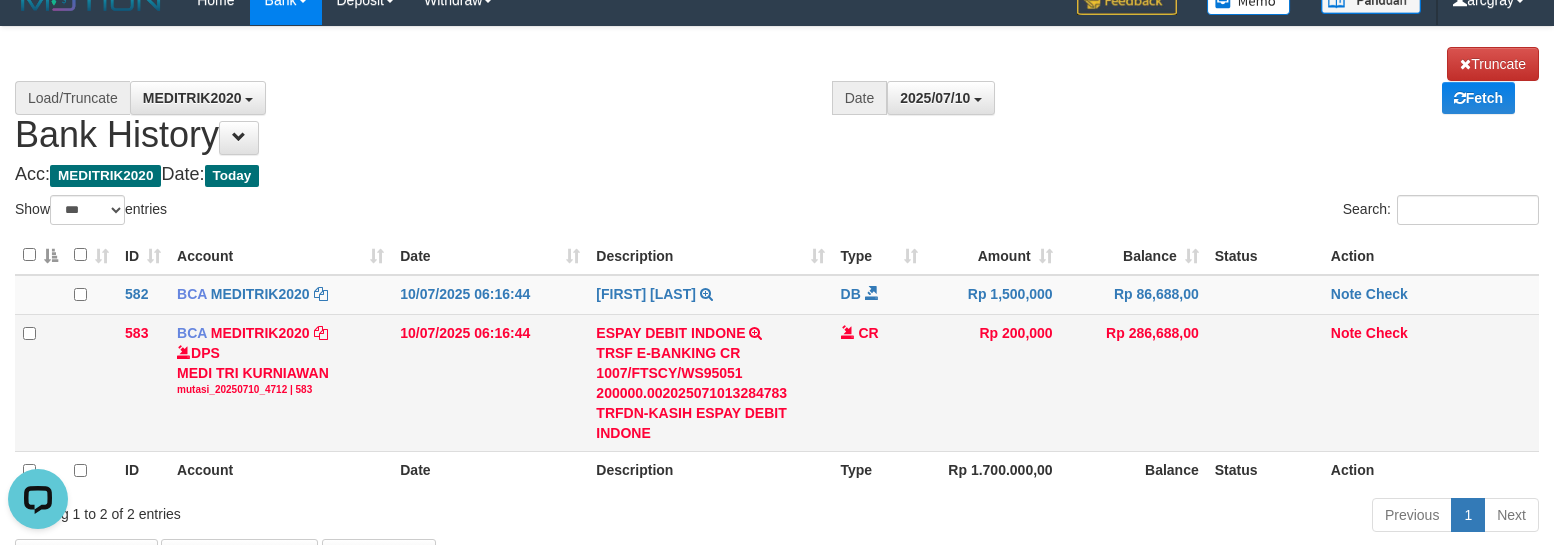 click on "Note
Check" at bounding box center (1431, 382) 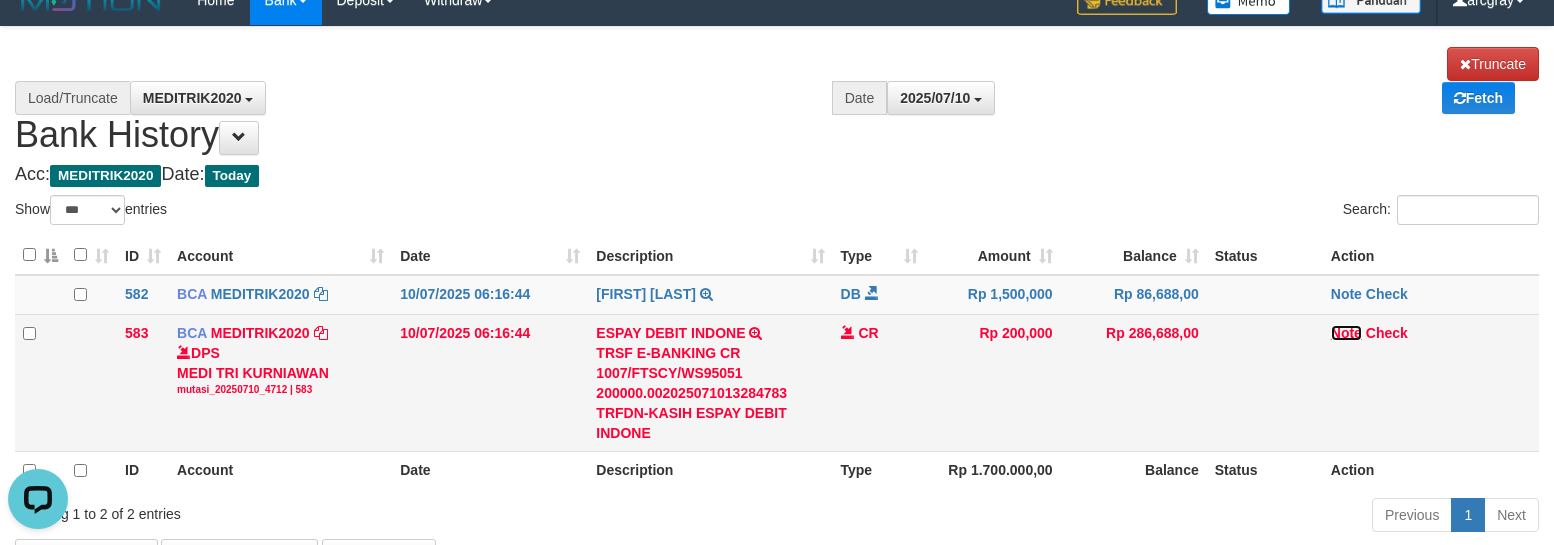 click on "Note" at bounding box center (670, 333) 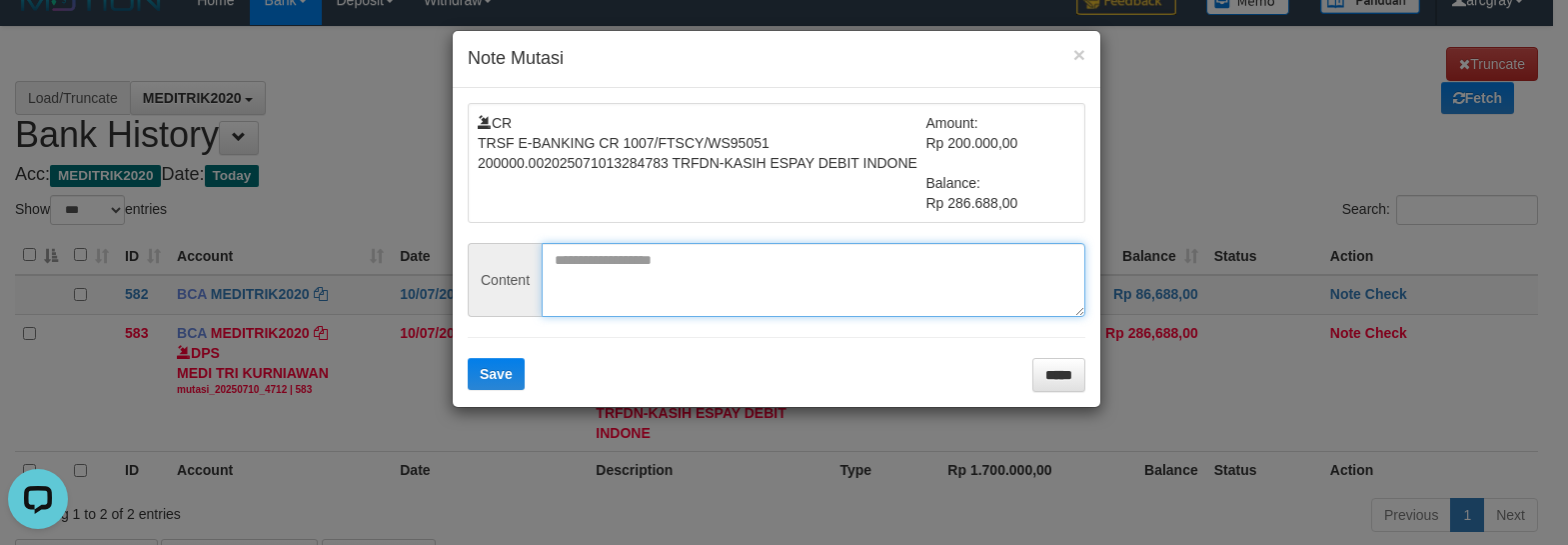 click at bounding box center [813, 280] 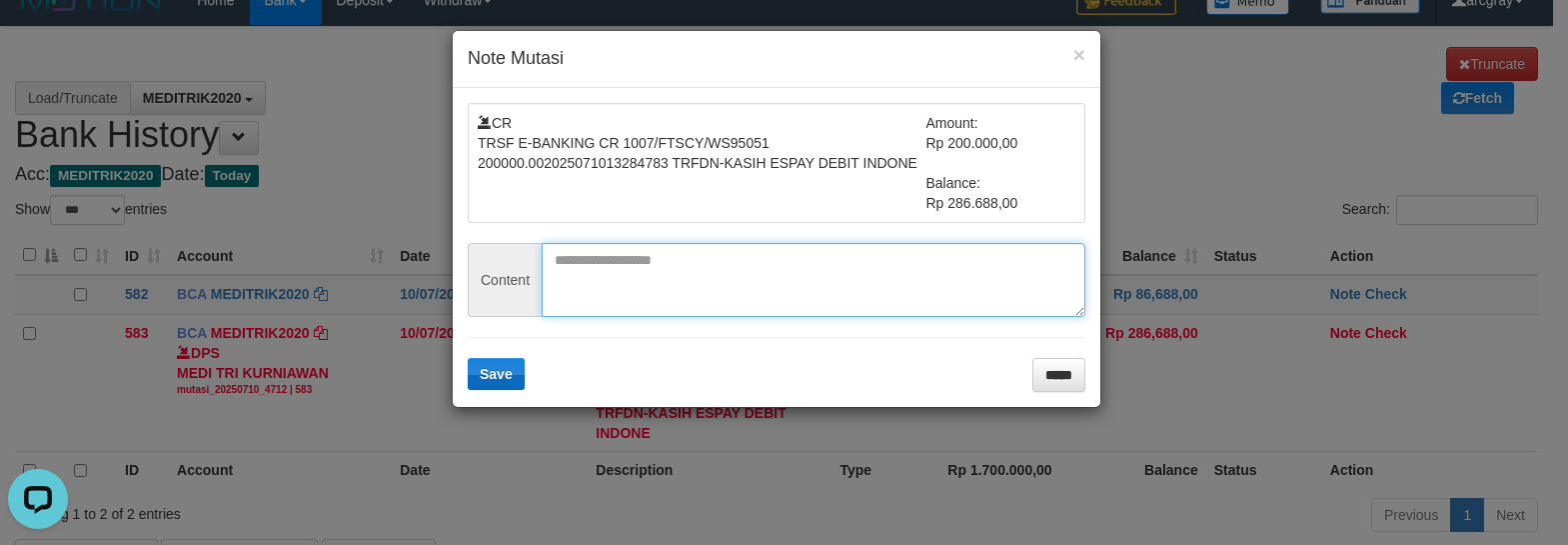 paste on "**********" 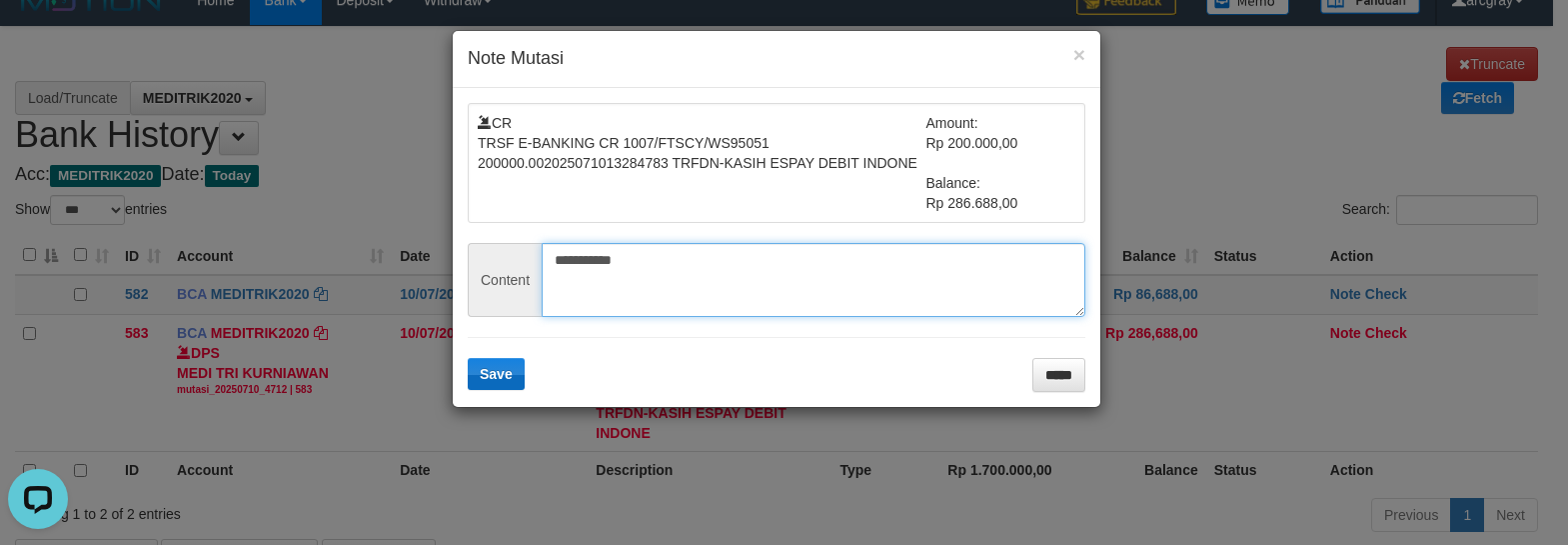 type on "**********" 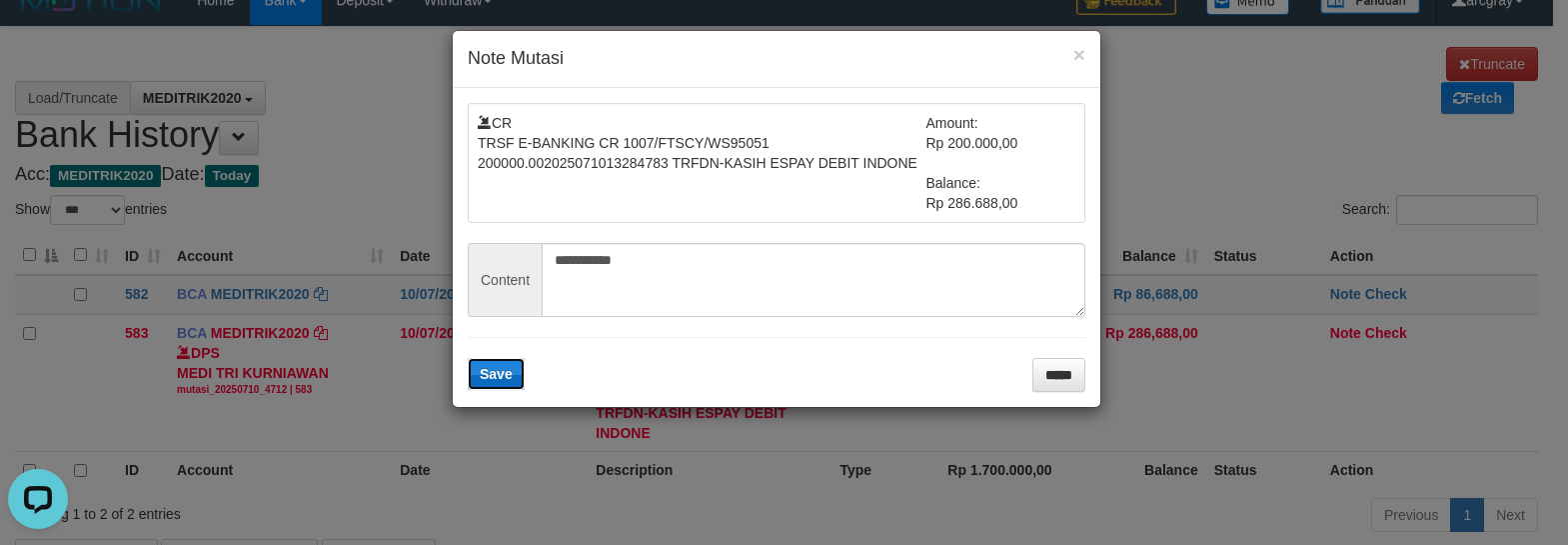 type 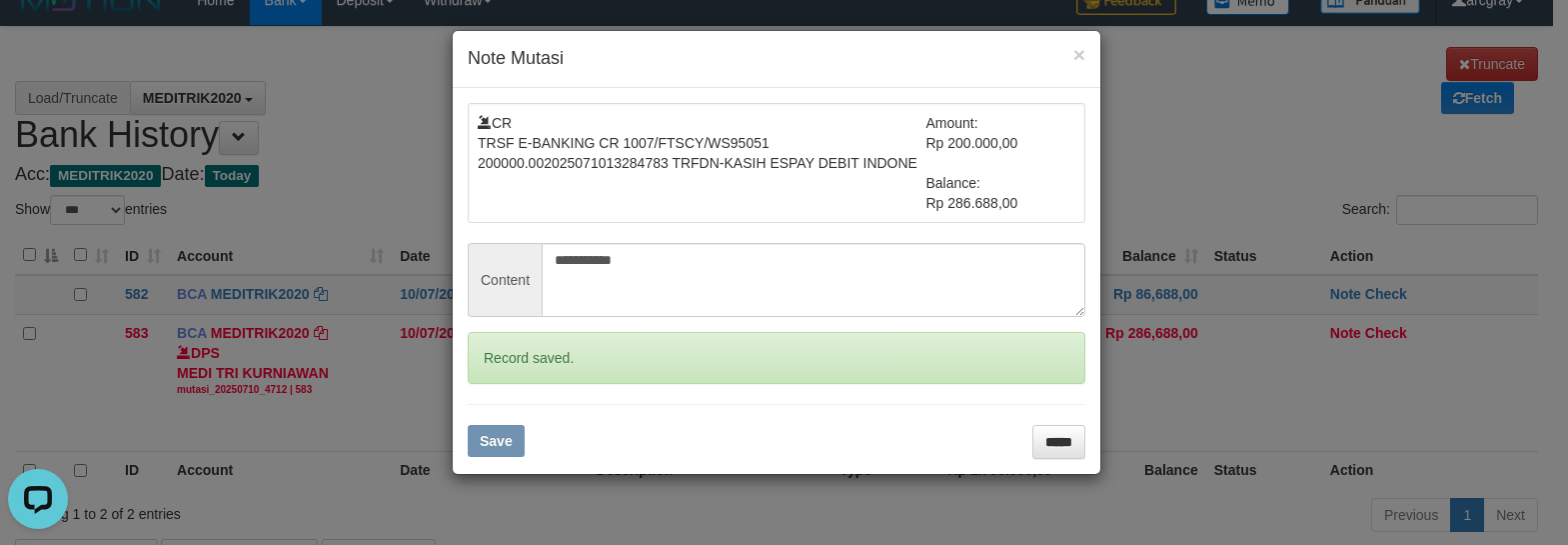 click on "**********" at bounding box center [784, 272] 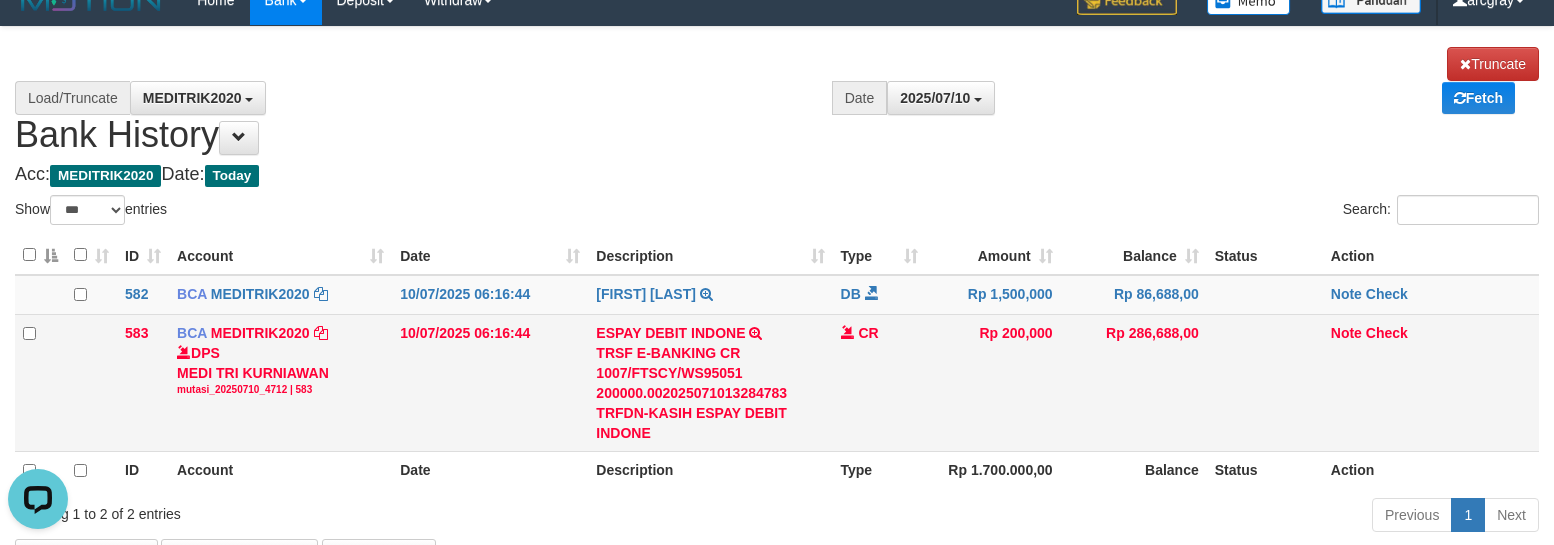 click on "Note
Check" at bounding box center (1431, 382) 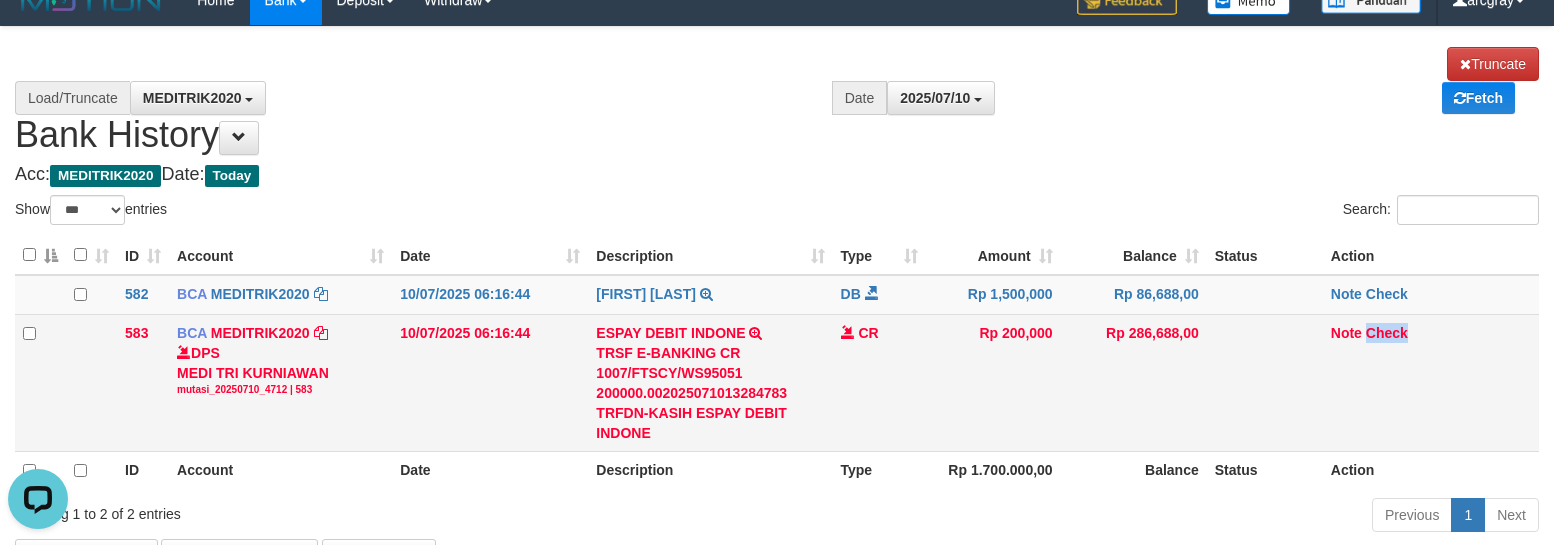 click on "Note
Check" at bounding box center [1431, 382] 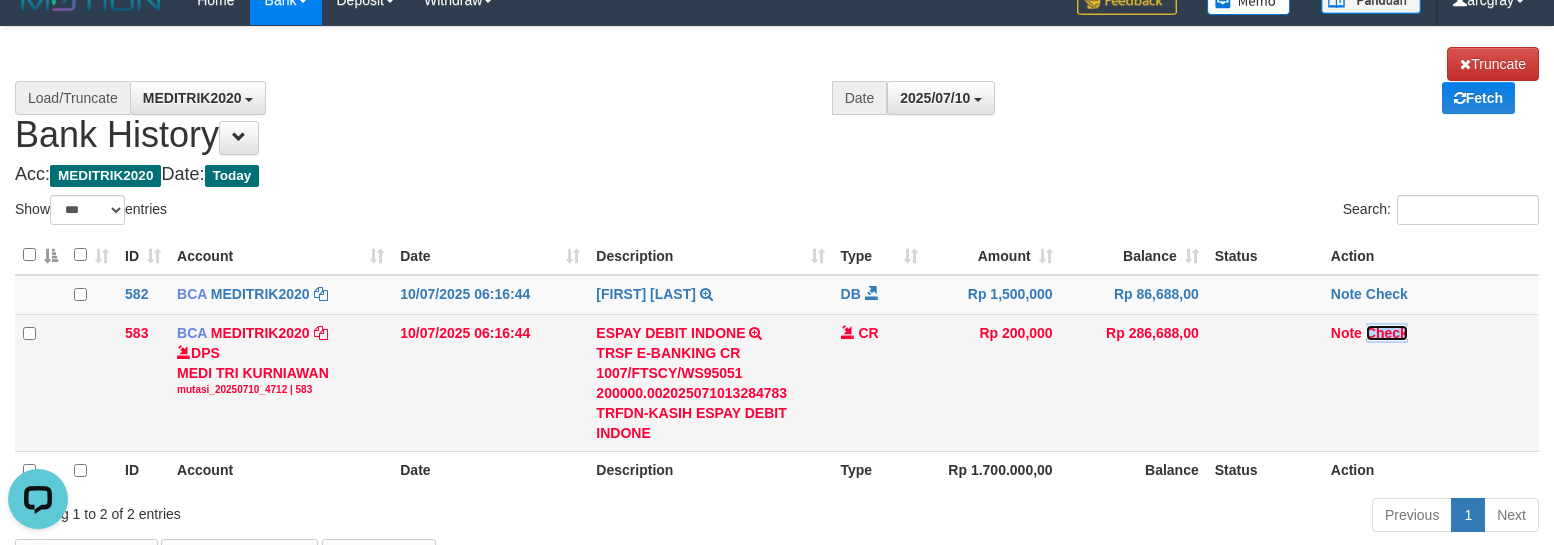 click on "Check" at bounding box center [260, 333] 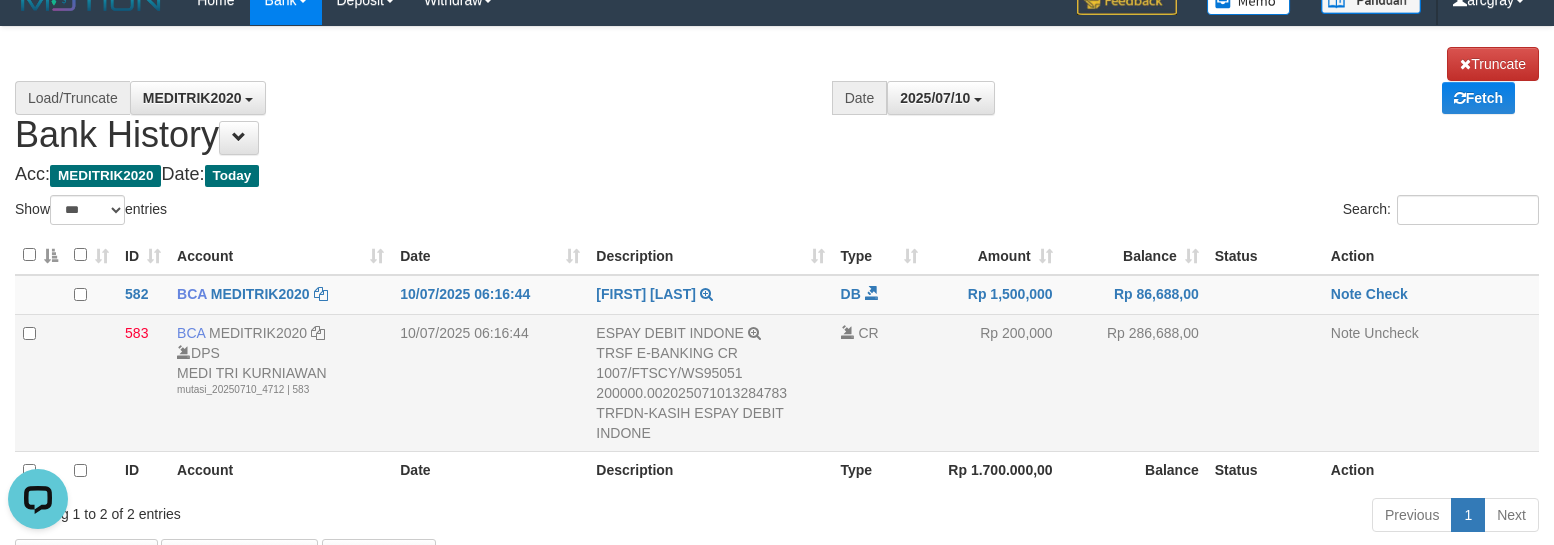 click on "Rp 286,688,00" at bounding box center [1134, 382] 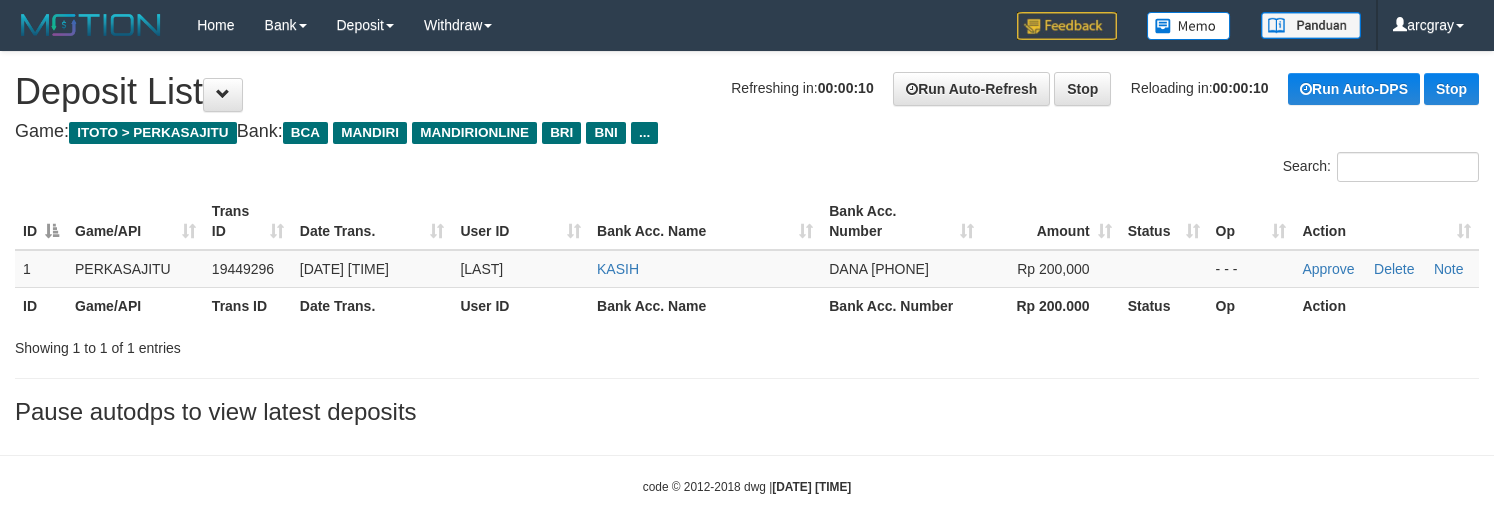 scroll, scrollTop: 0, scrollLeft: 0, axis: both 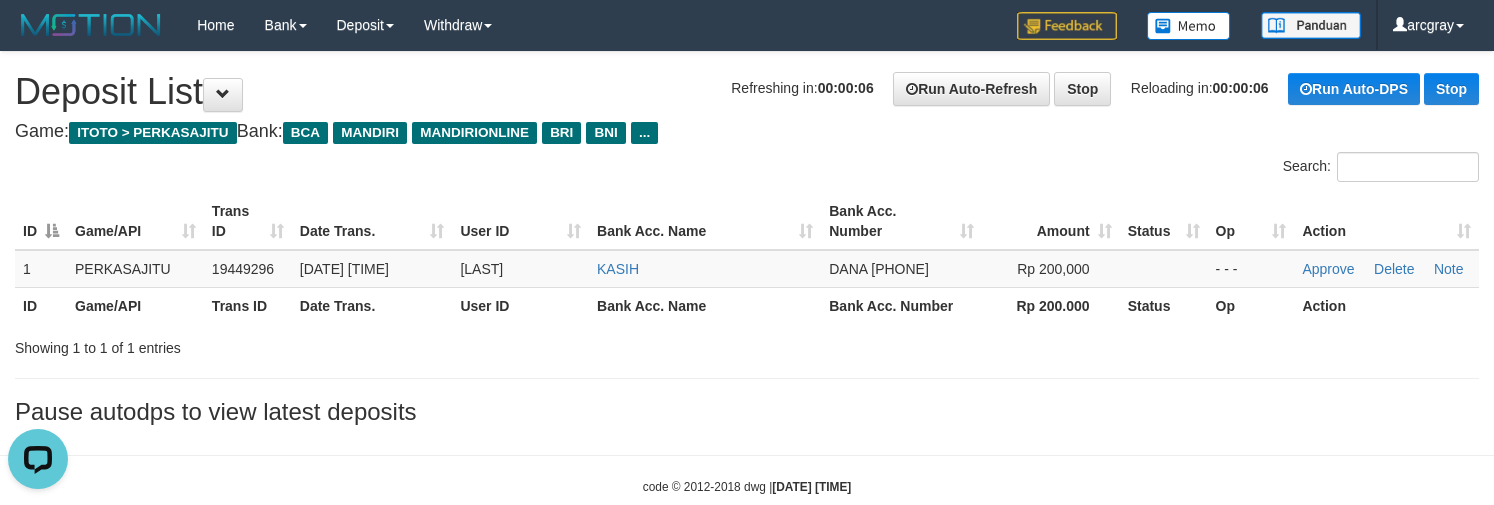 click on "Game:   ITOTO > PERKASAJITU    		Bank:   BCA   MANDIRI   MANDIRIONLINE   BRI   BNI   ..." at bounding box center [747, 132] 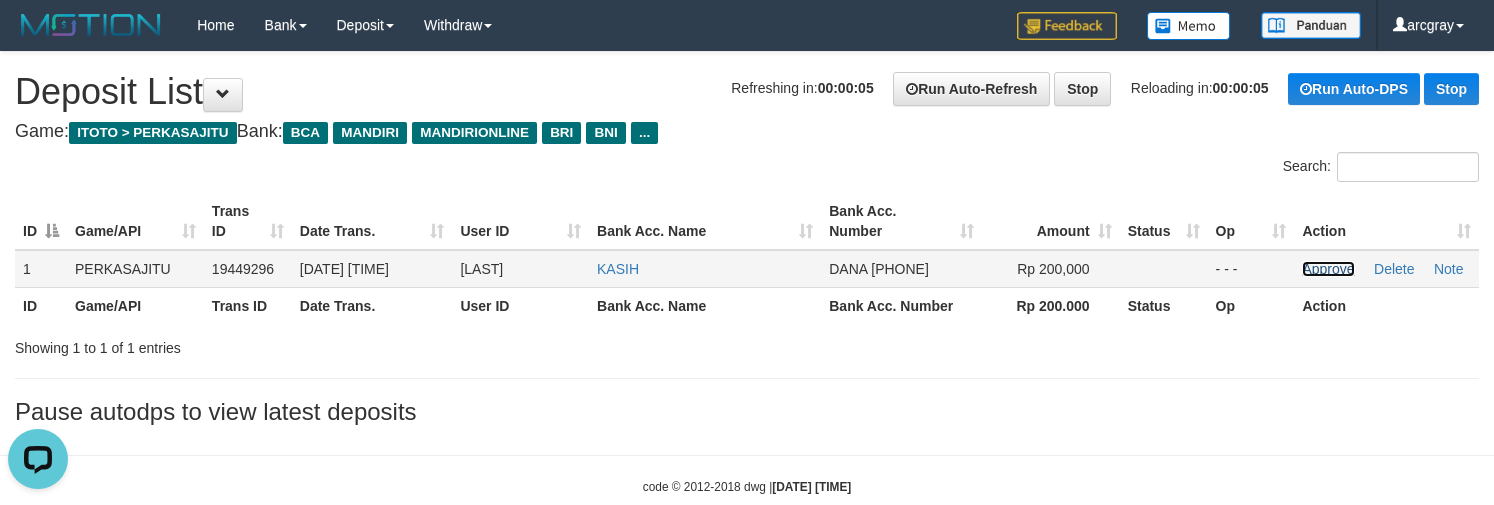 click on "Approve" at bounding box center [1328, 269] 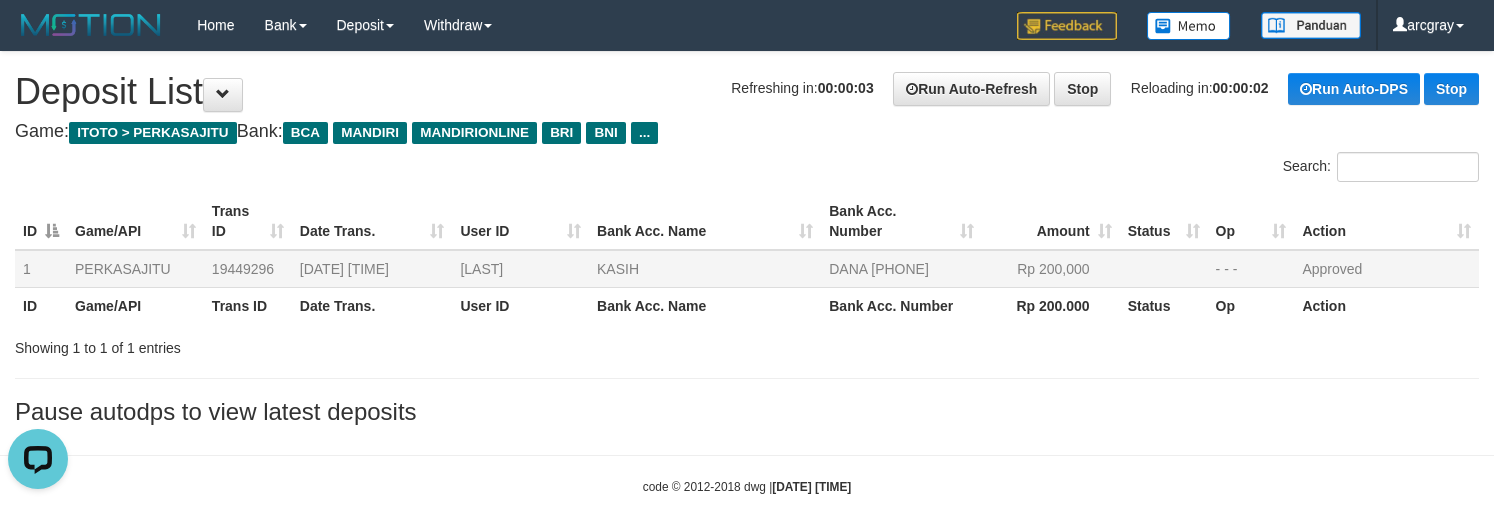 click on "Search:" at bounding box center (1120, 169) 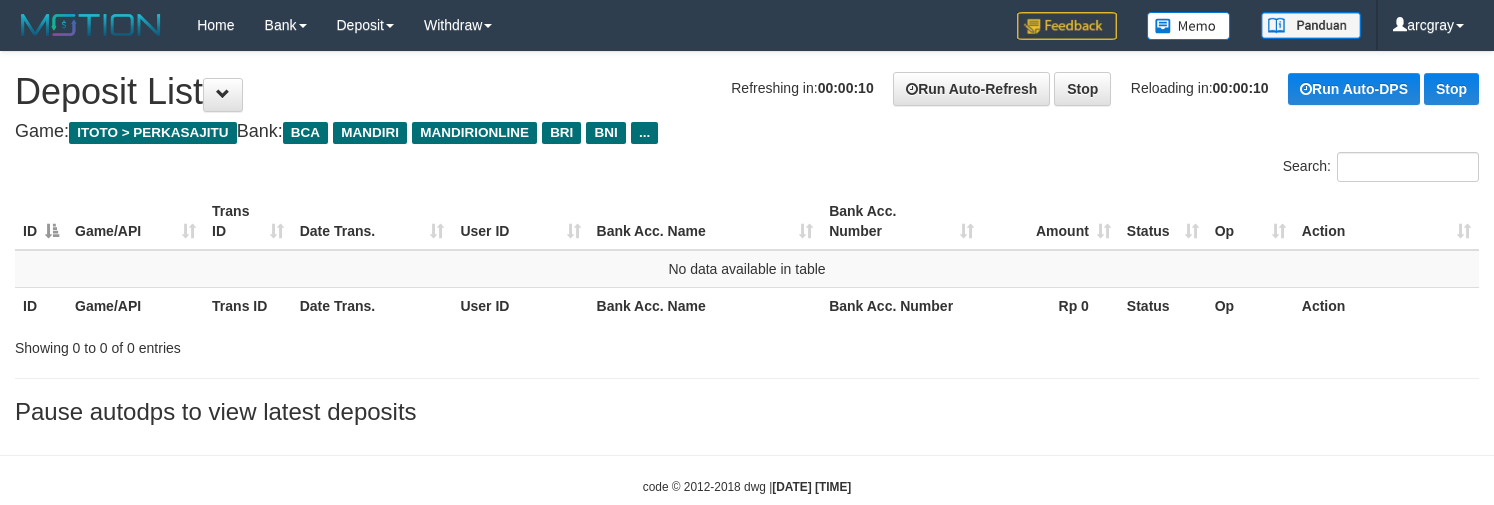 scroll, scrollTop: 0, scrollLeft: 0, axis: both 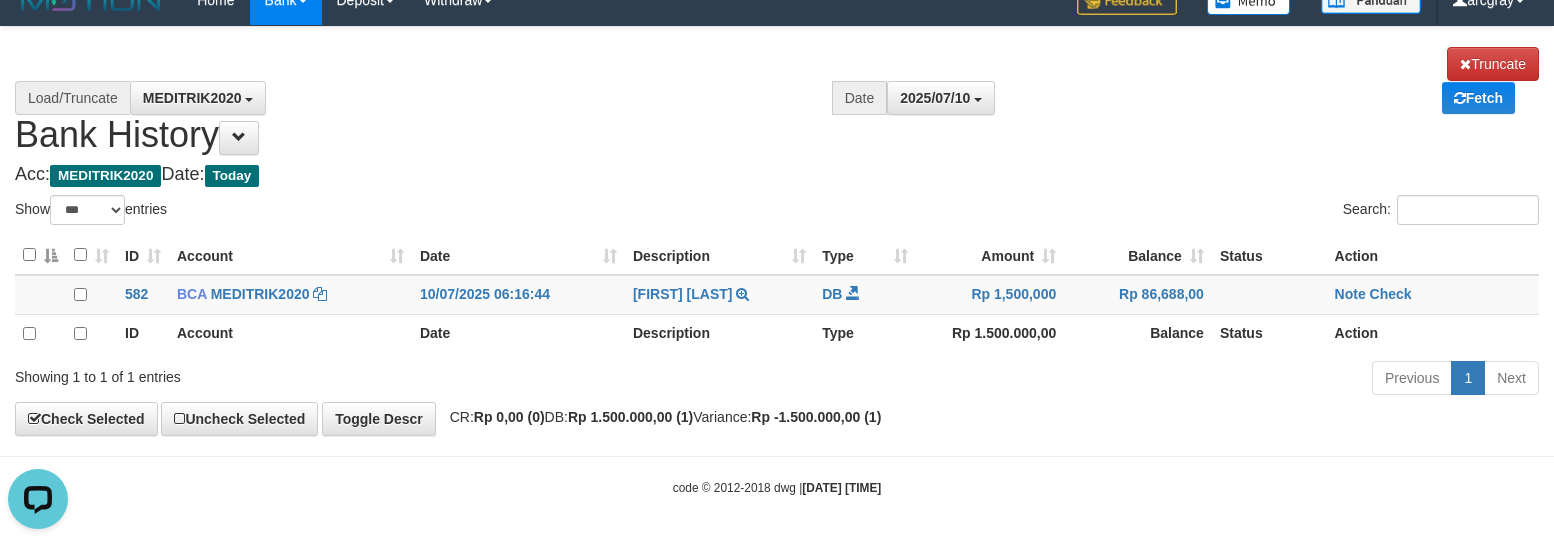 click on "Toggle navigation
Home
Bank
Account List
Load
By Website
Group
[ITOTO]													PERKASAJITU
By Load Group (DPS)
Group arc-1
Mutasi Bank
Search
Sync
Note Mutasi
Deposit
DPS Fetch" at bounding box center [777, 261] 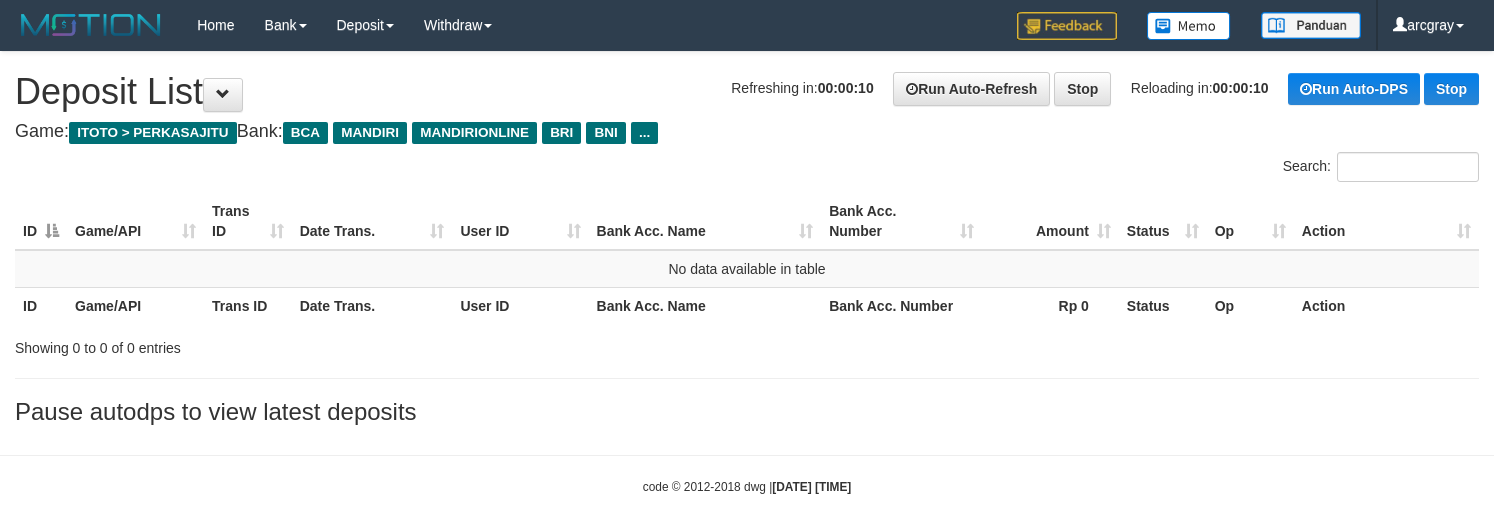 scroll, scrollTop: 0, scrollLeft: 0, axis: both 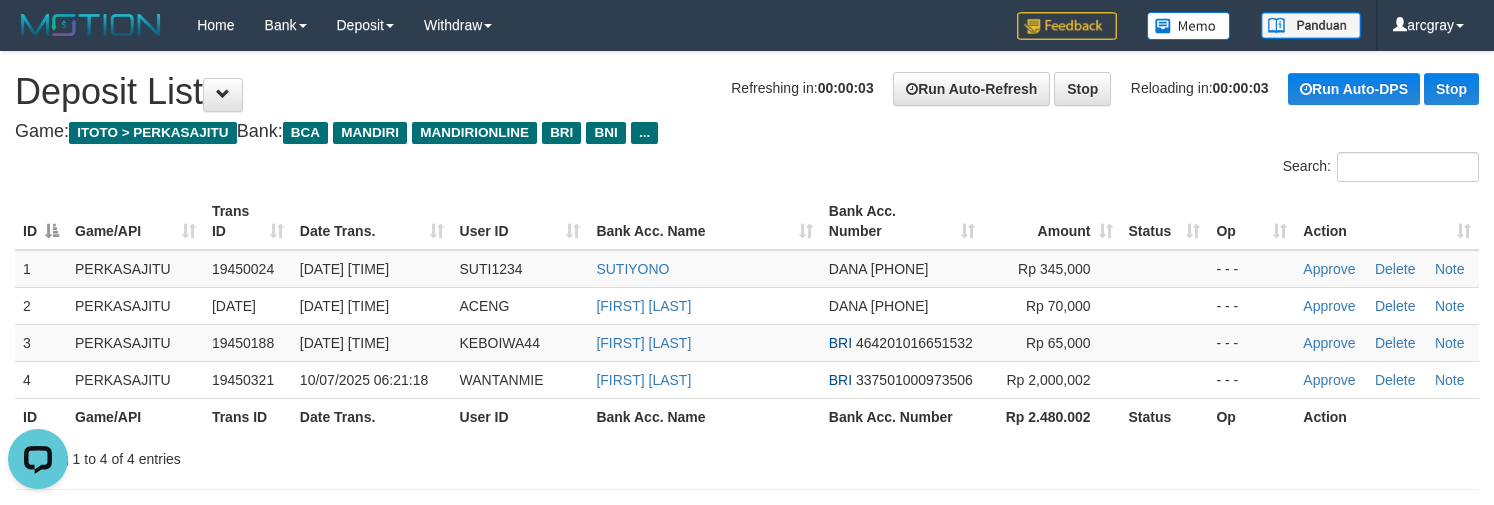 click on "**********" at bounding box center [747, 299] 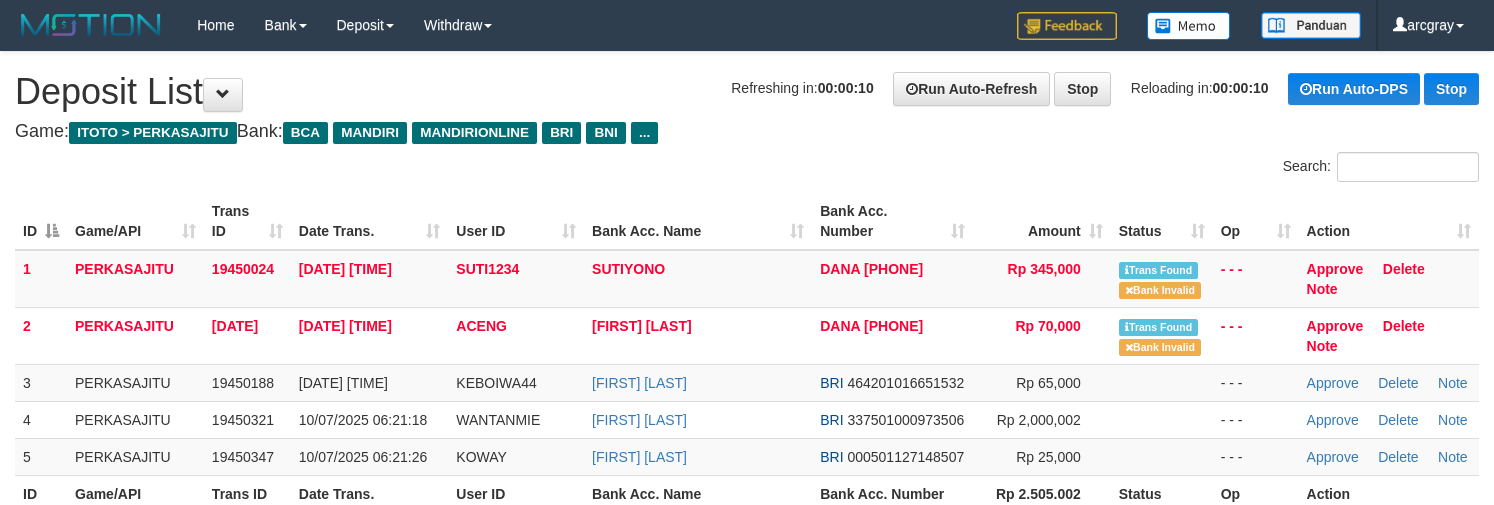 scroll, scrollTop: 0, scrollLeft: 0, axis: both 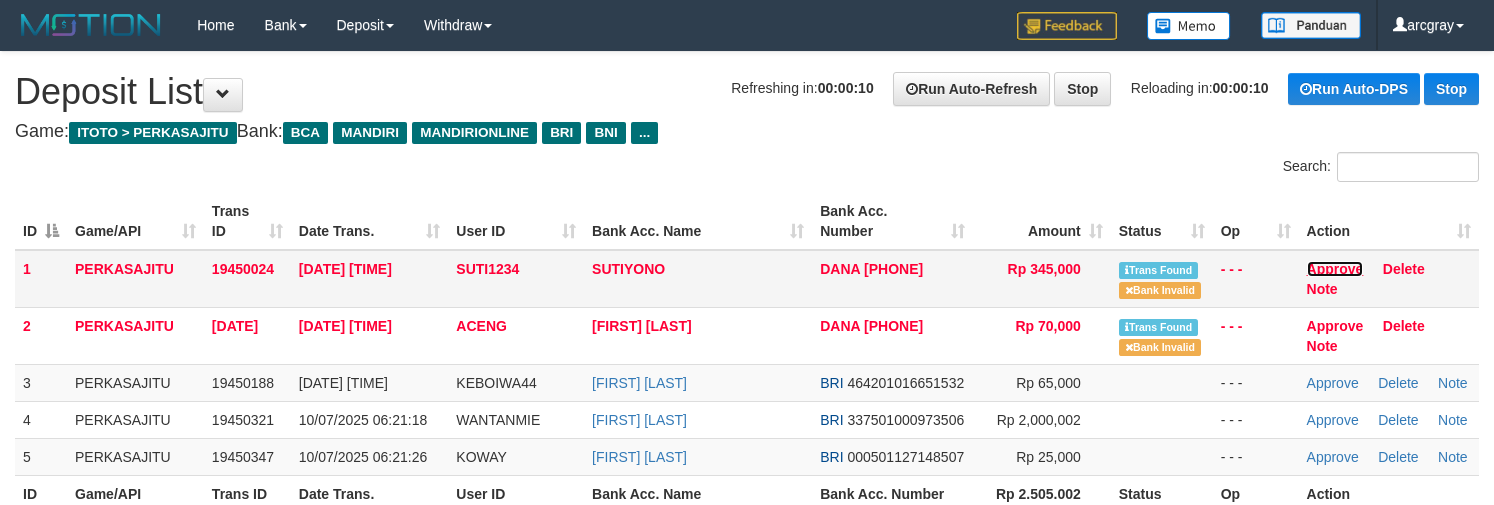 click on "Approve" at bounding box center (1335, 269) 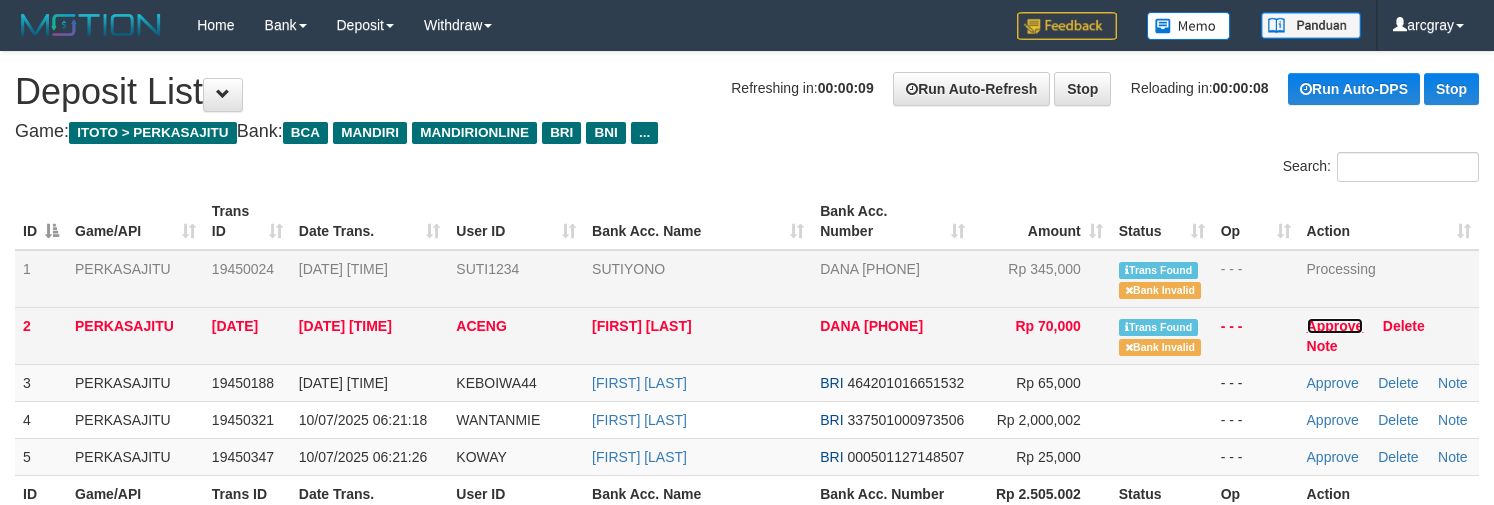 click on "Approve" at bounding box center (1335, 326) 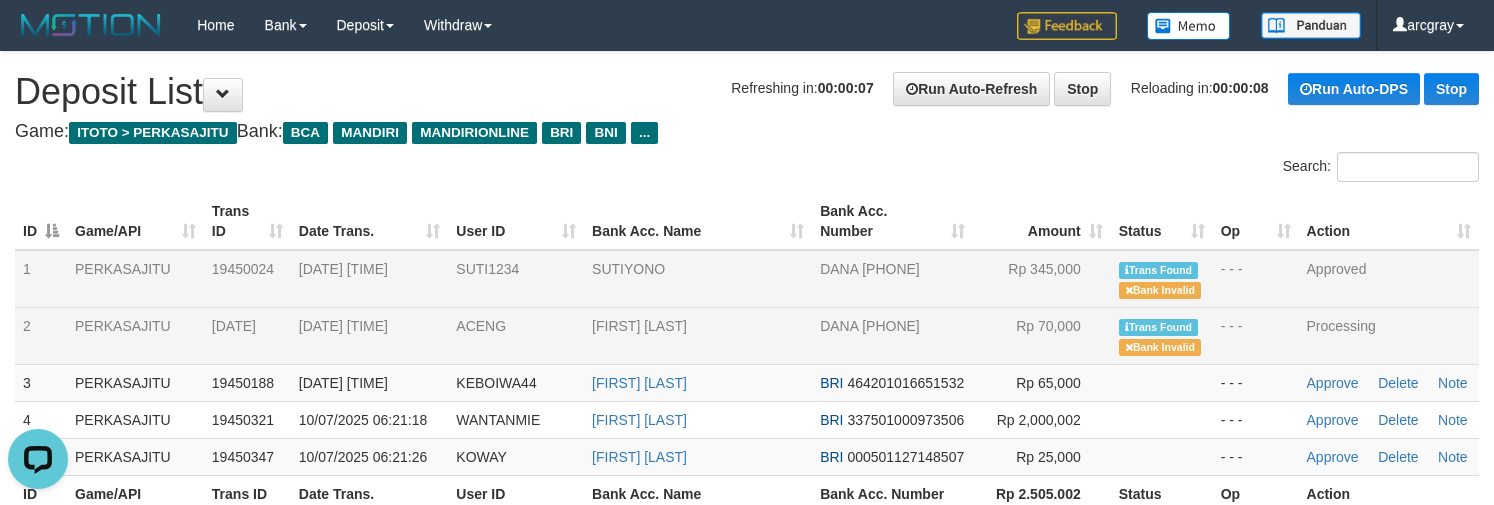 scroll, scrollTop: 0, scrollLeft: 0, axis: both 